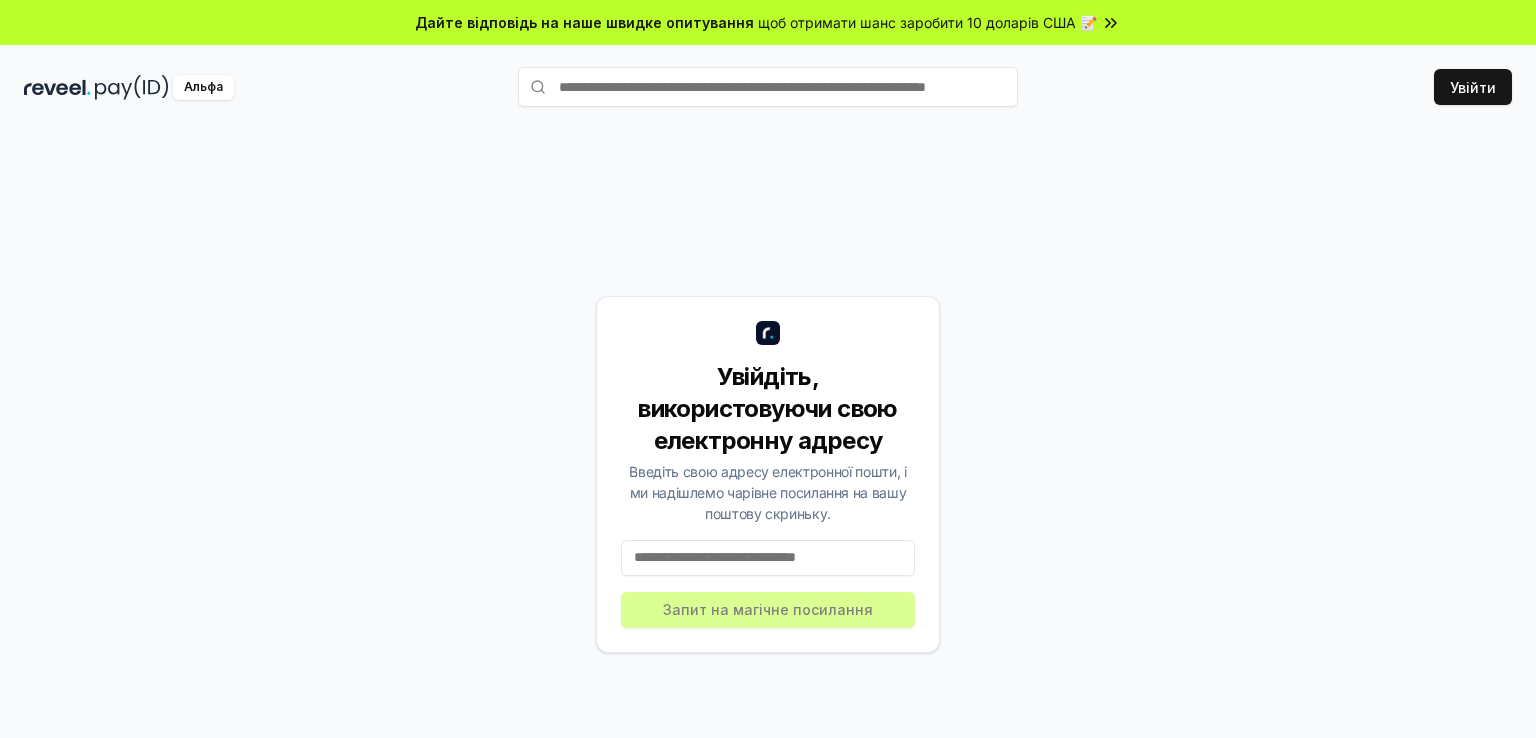 scroll, scrollTop: 0, scrollLeft: 0, axis: both 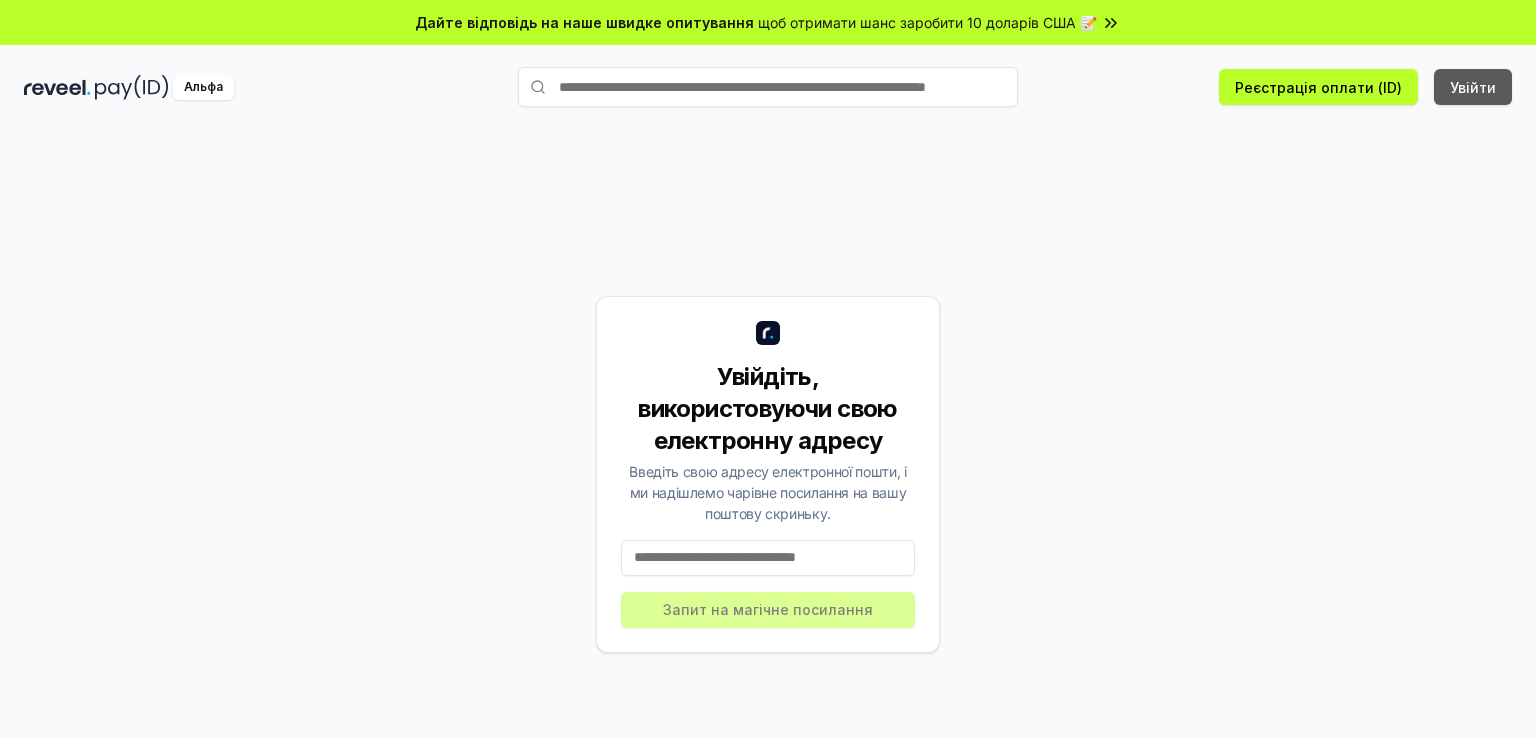 click on "Увійти" at bounding box center (1473, 87) 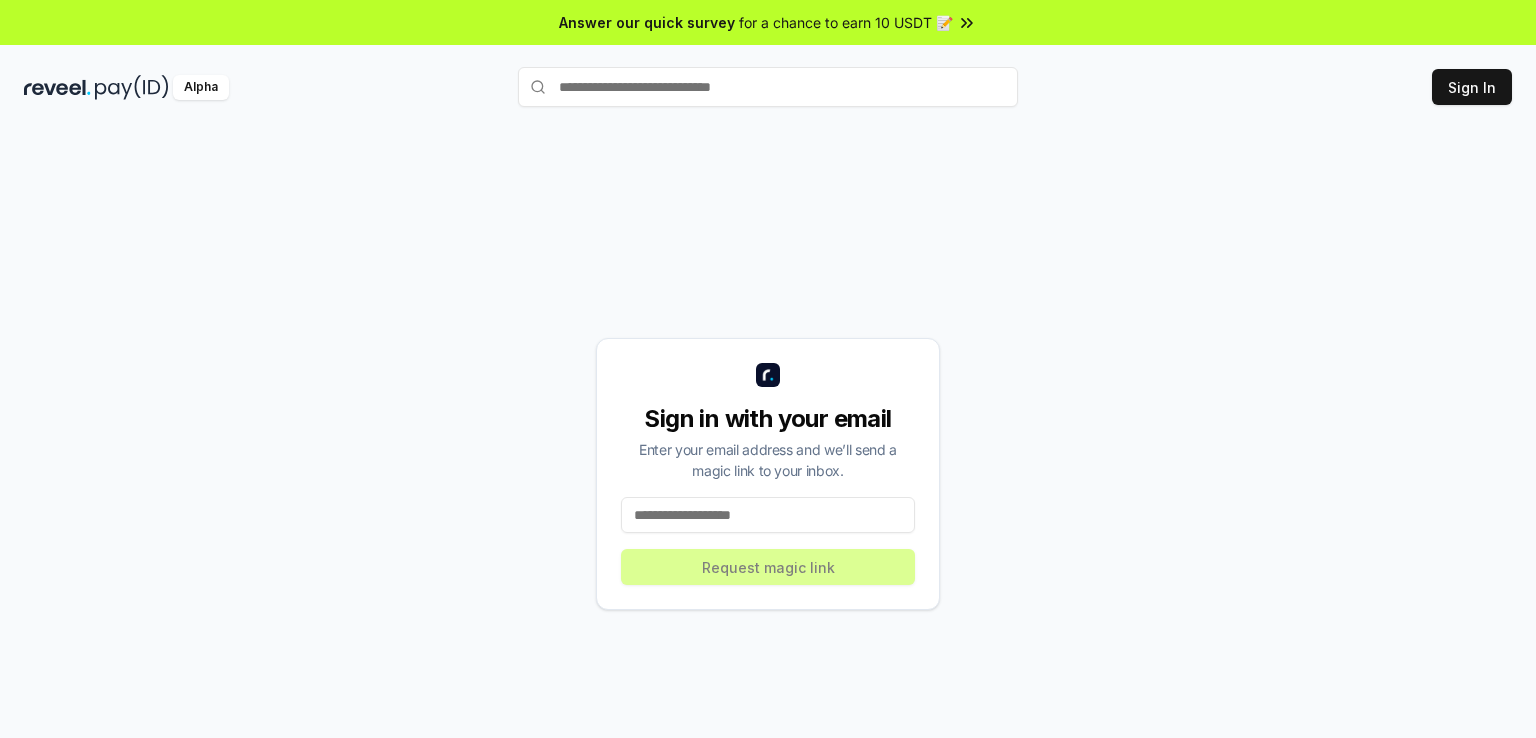 scroll, scrollTop: 0, scrollLeft: 0, axis: both 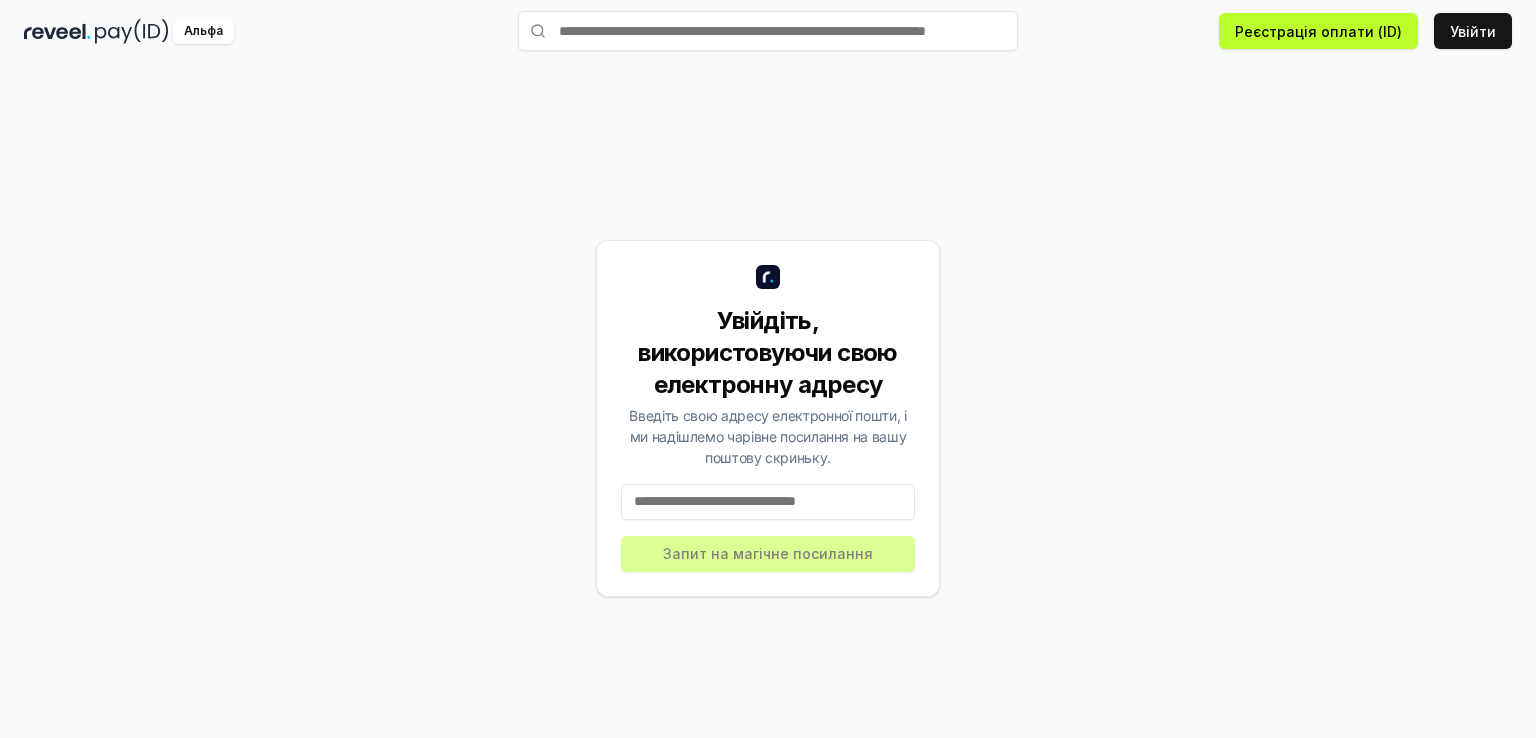 click at bounding box center (768, 502) 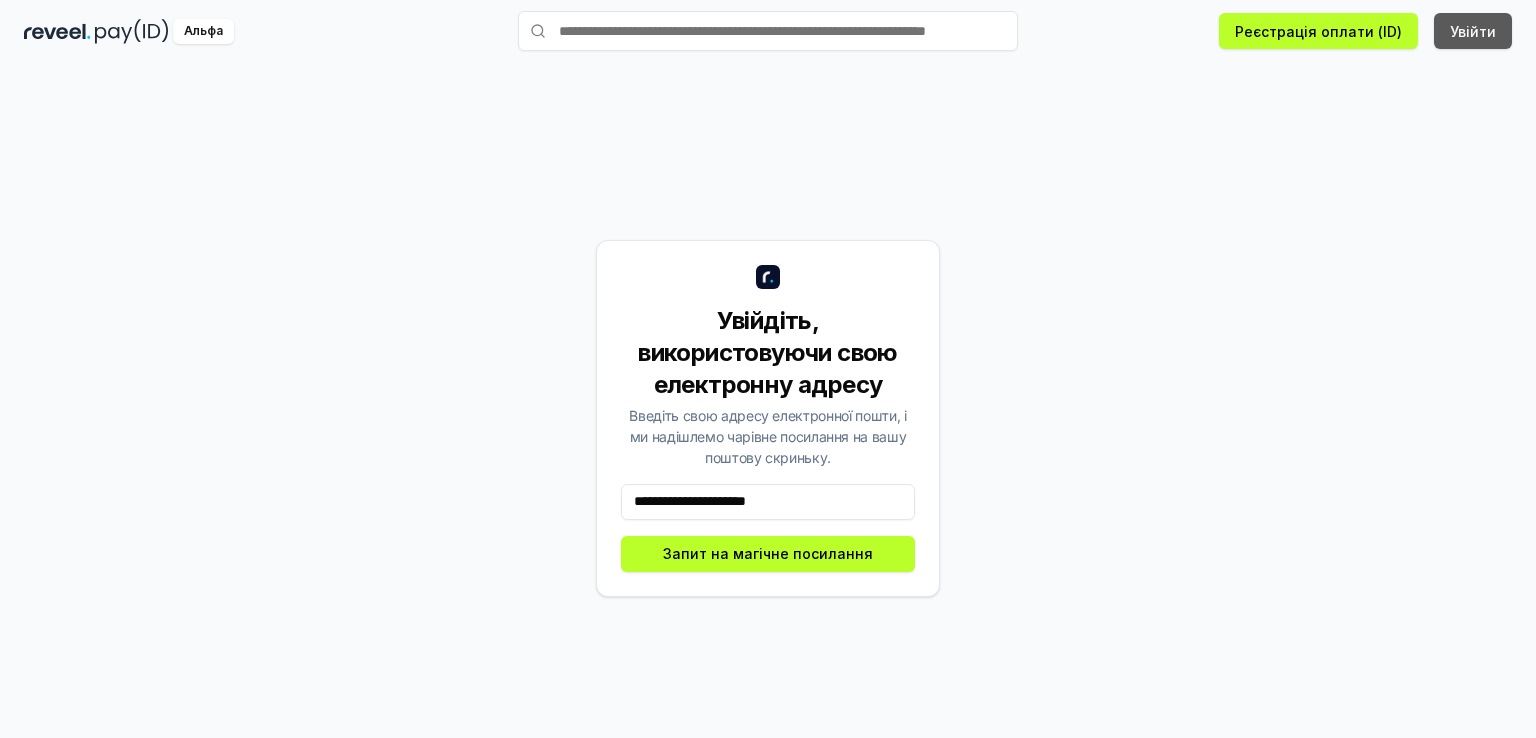 type on "**********" 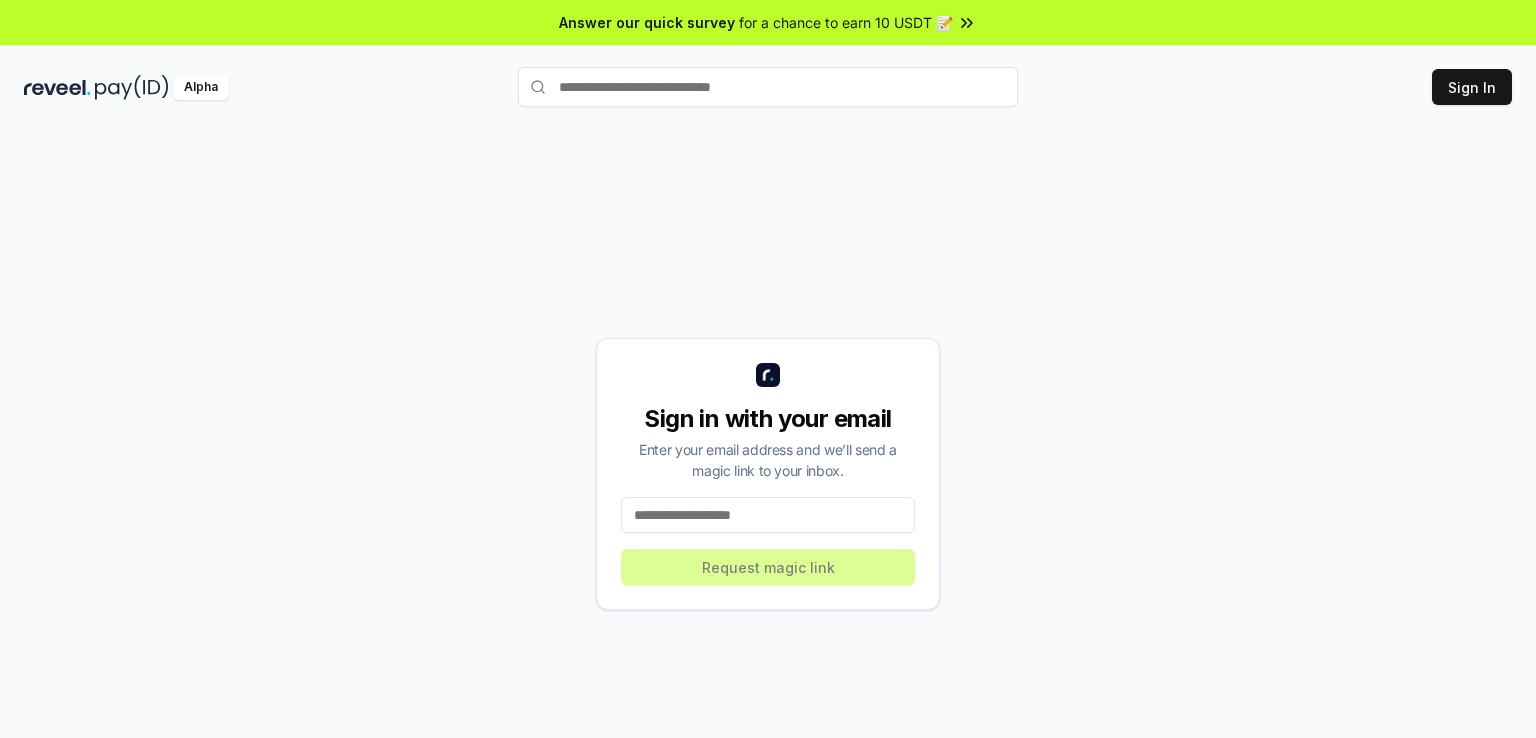scroll, scrollTop: 0, scrollLeft: 0, axis: both 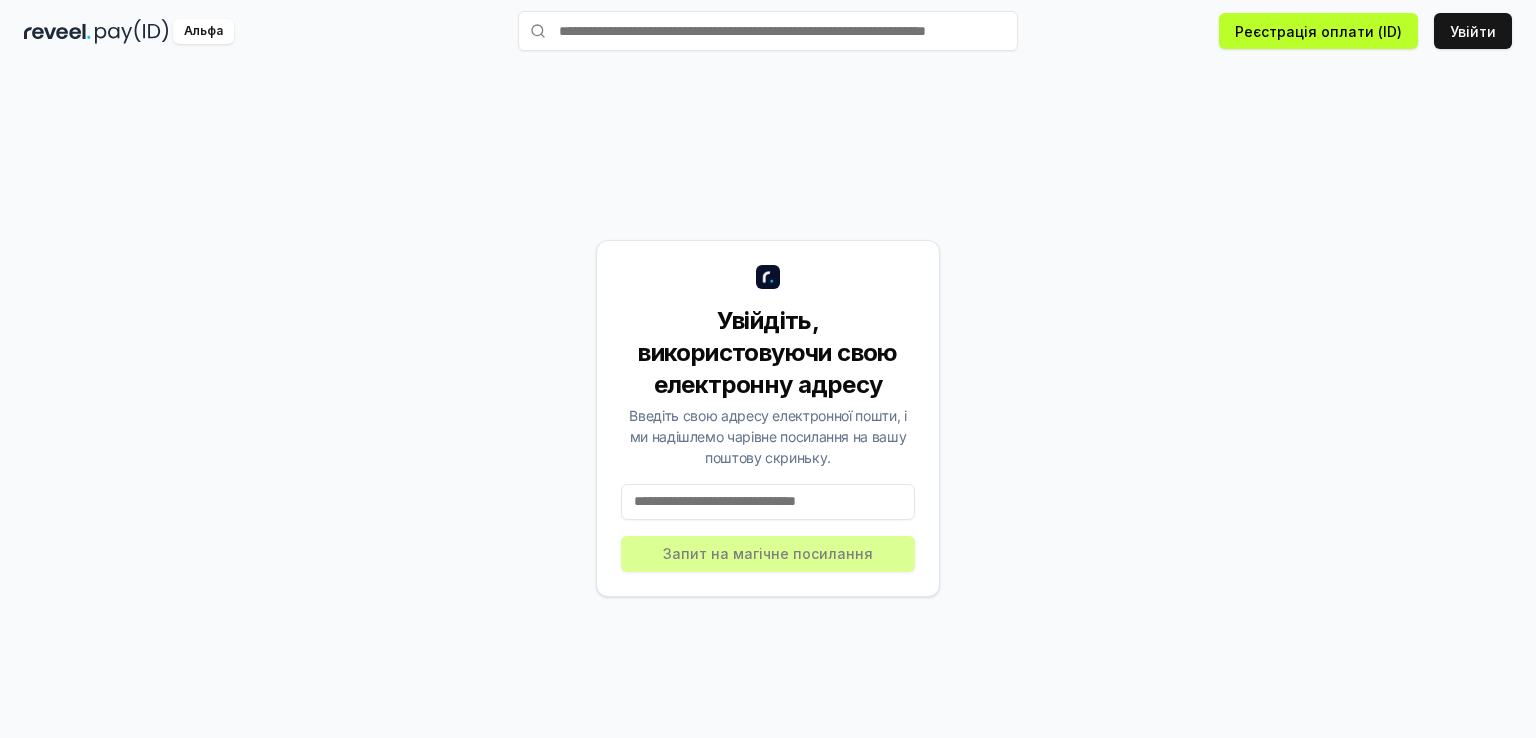 click at bounding box center (768, 502) 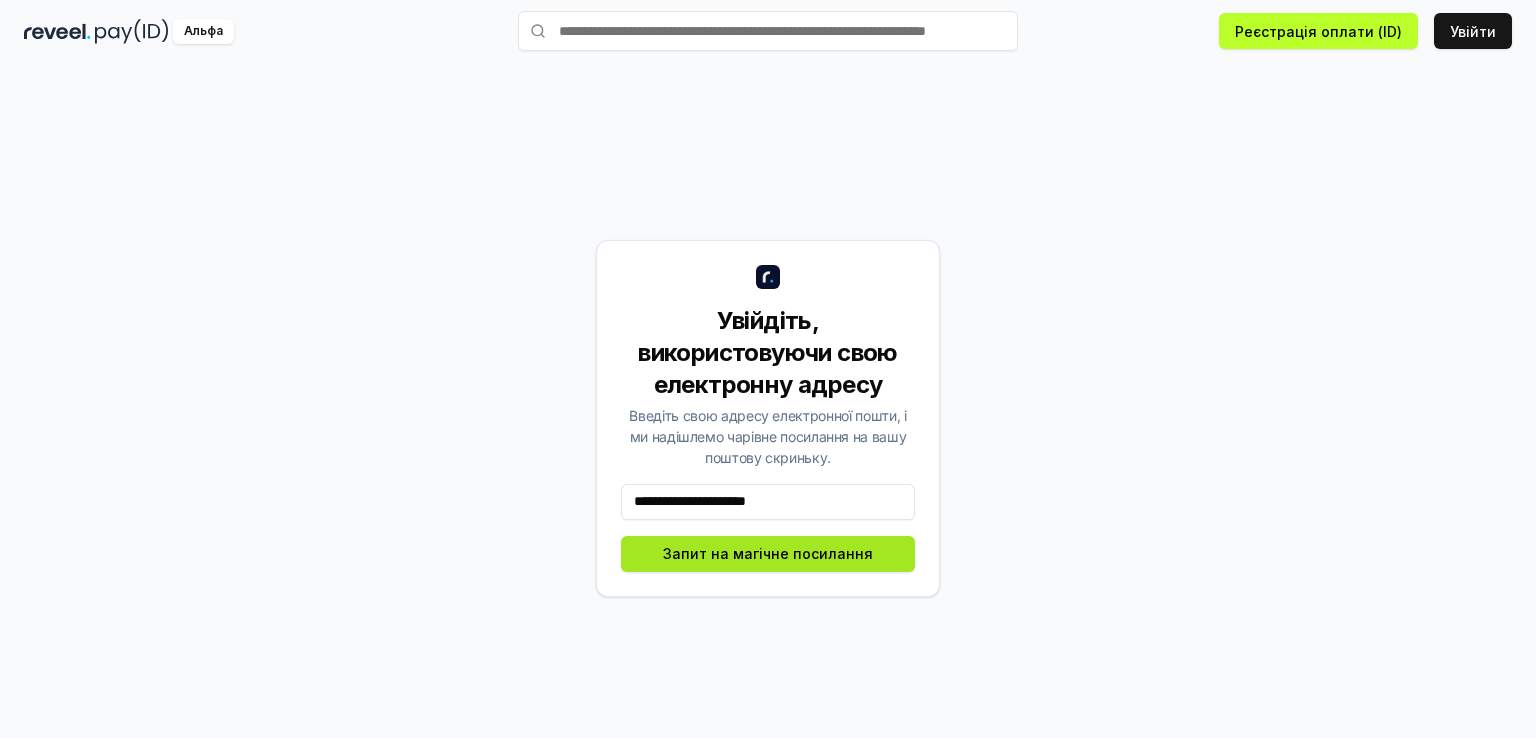 type on "**********" 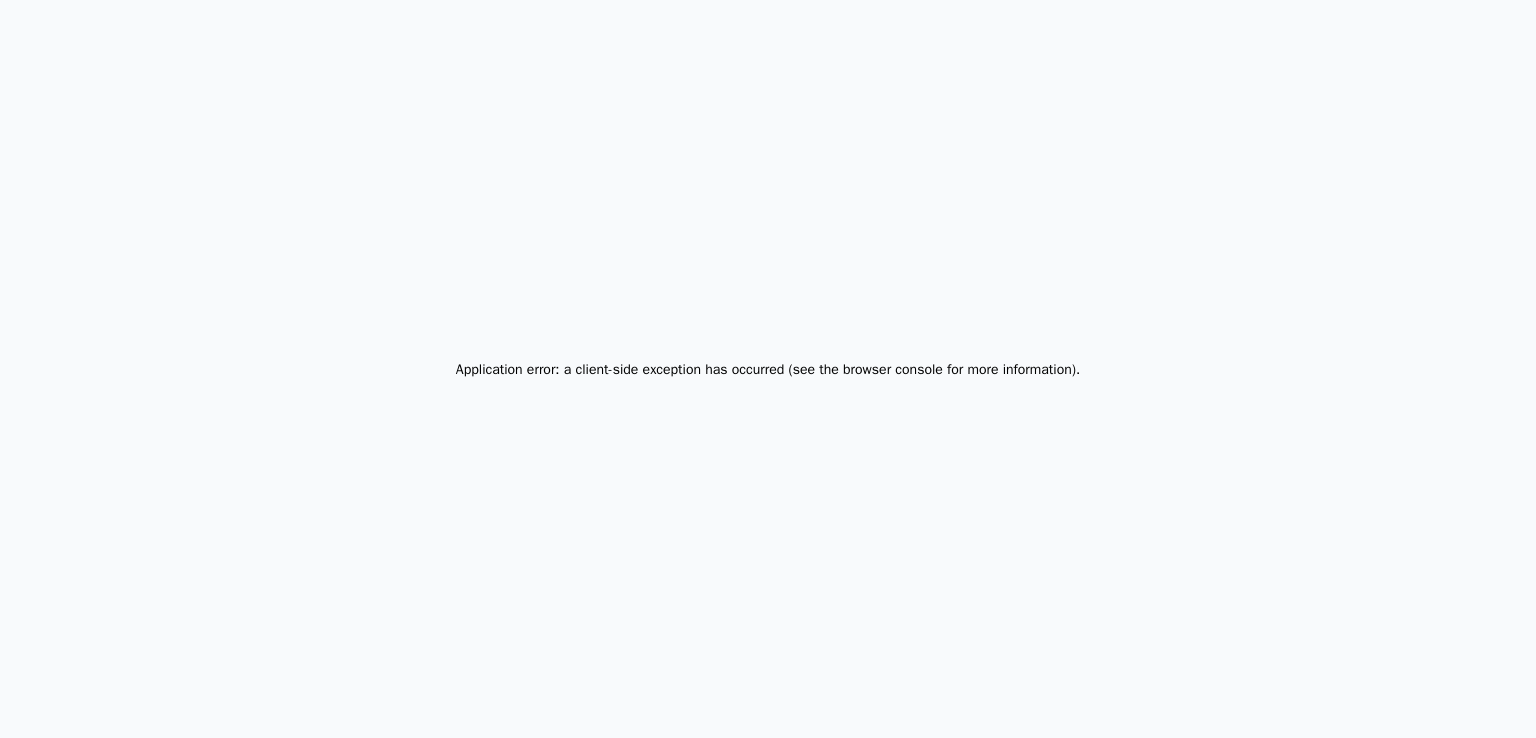 scroll, scrollTop: 0, scrollLeft: 0, axis: both 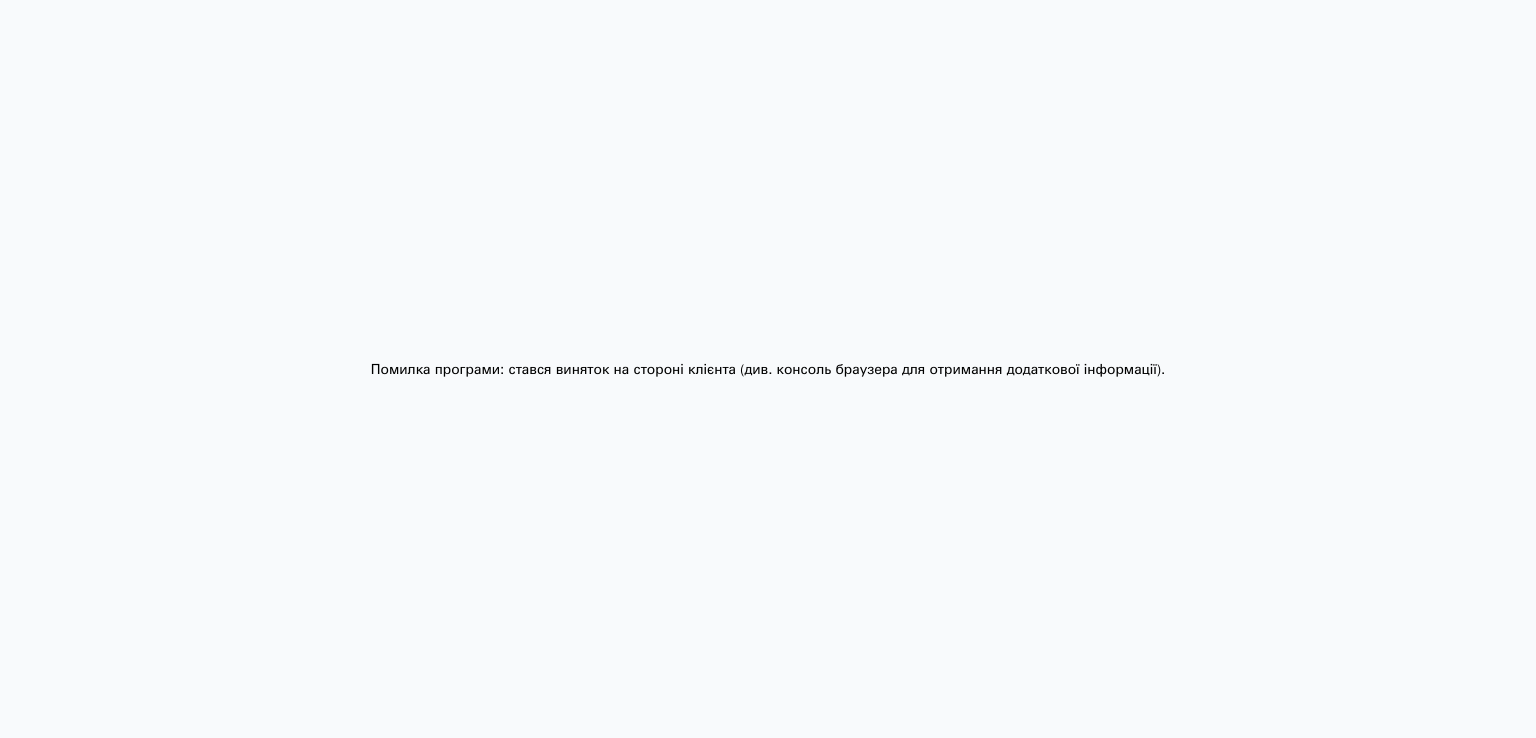 drag, startPoint x: 1360, startPoint y: 0, endPoint x: 941, endPoint y: 437, distance: 605.41724 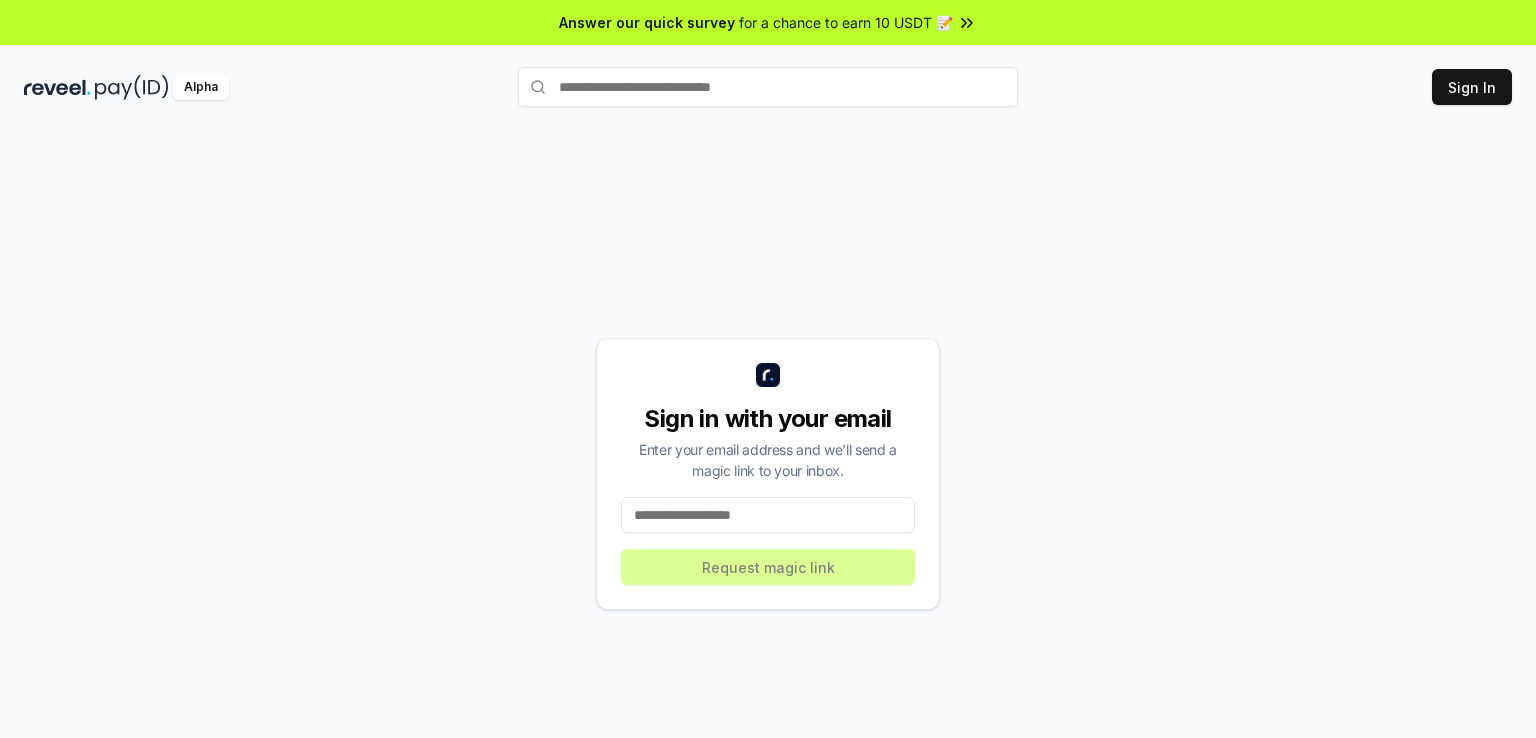 scroll, scrollTop: 0, scrollLeft: 0, axis: both 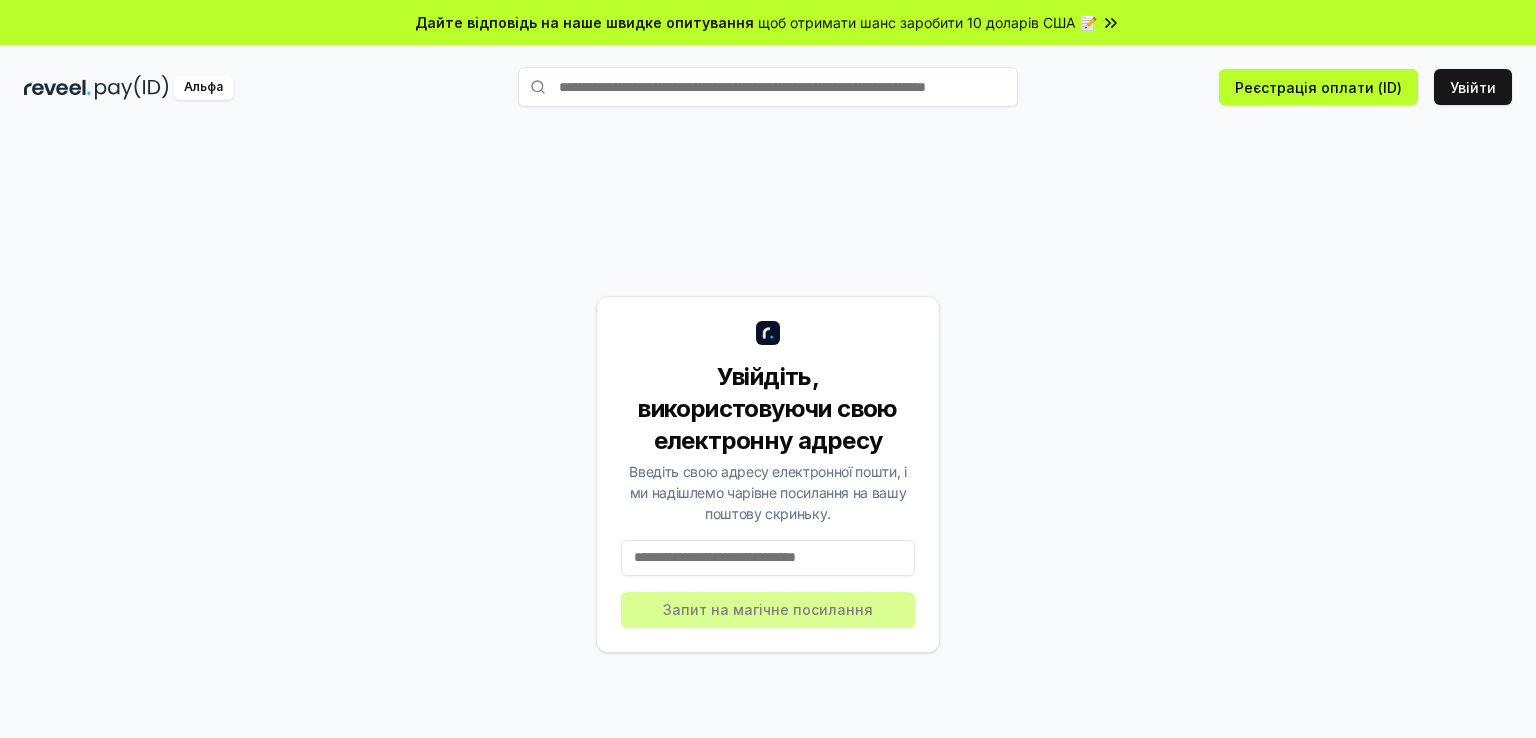click on "Увійдіть, використовуючи свою електронну адресу Введіть свою адресу електронної пошти, і ми надішлемо чарівне посилання на вашу поштову скриньку. Запит на магічне посилання" at bounding box center (768, 474) 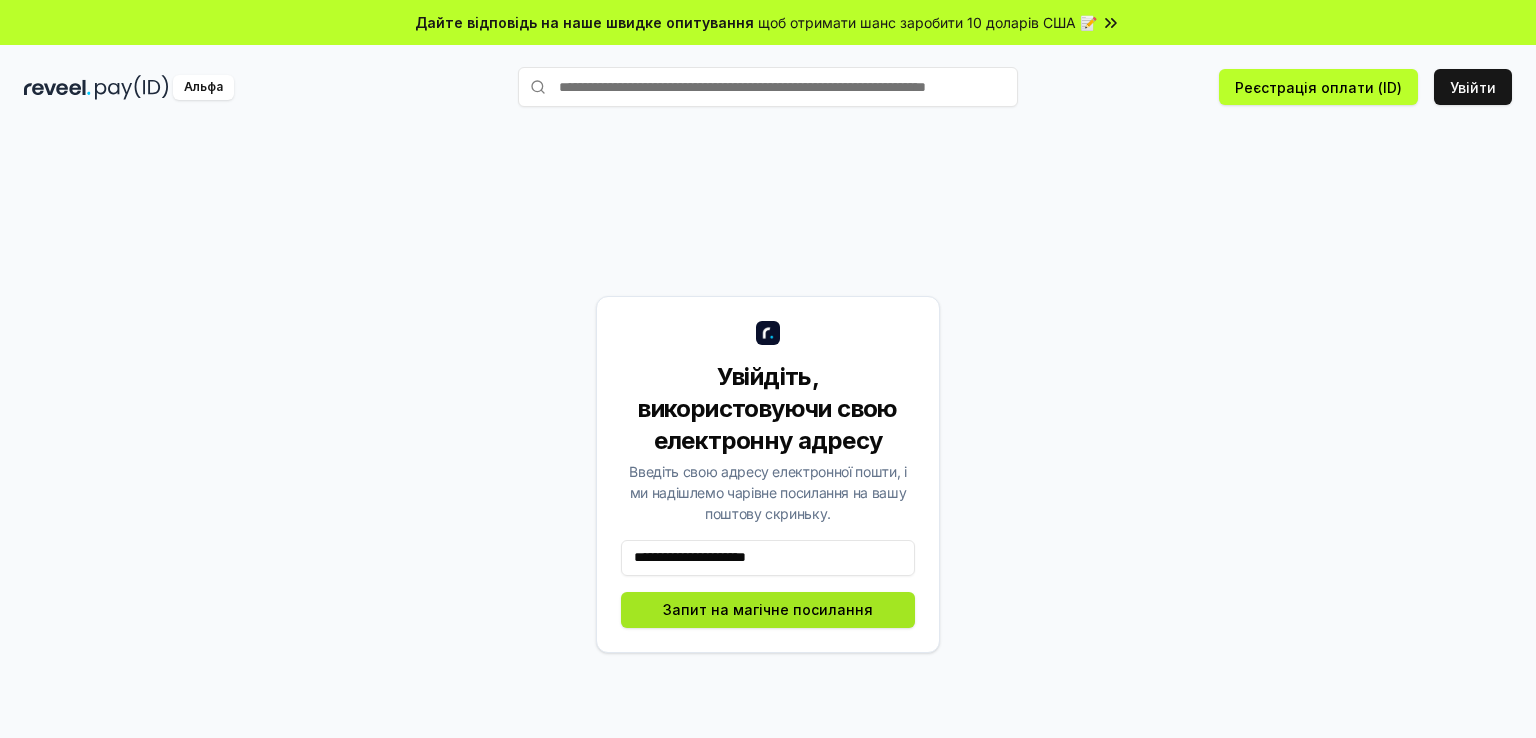 type on "**********" 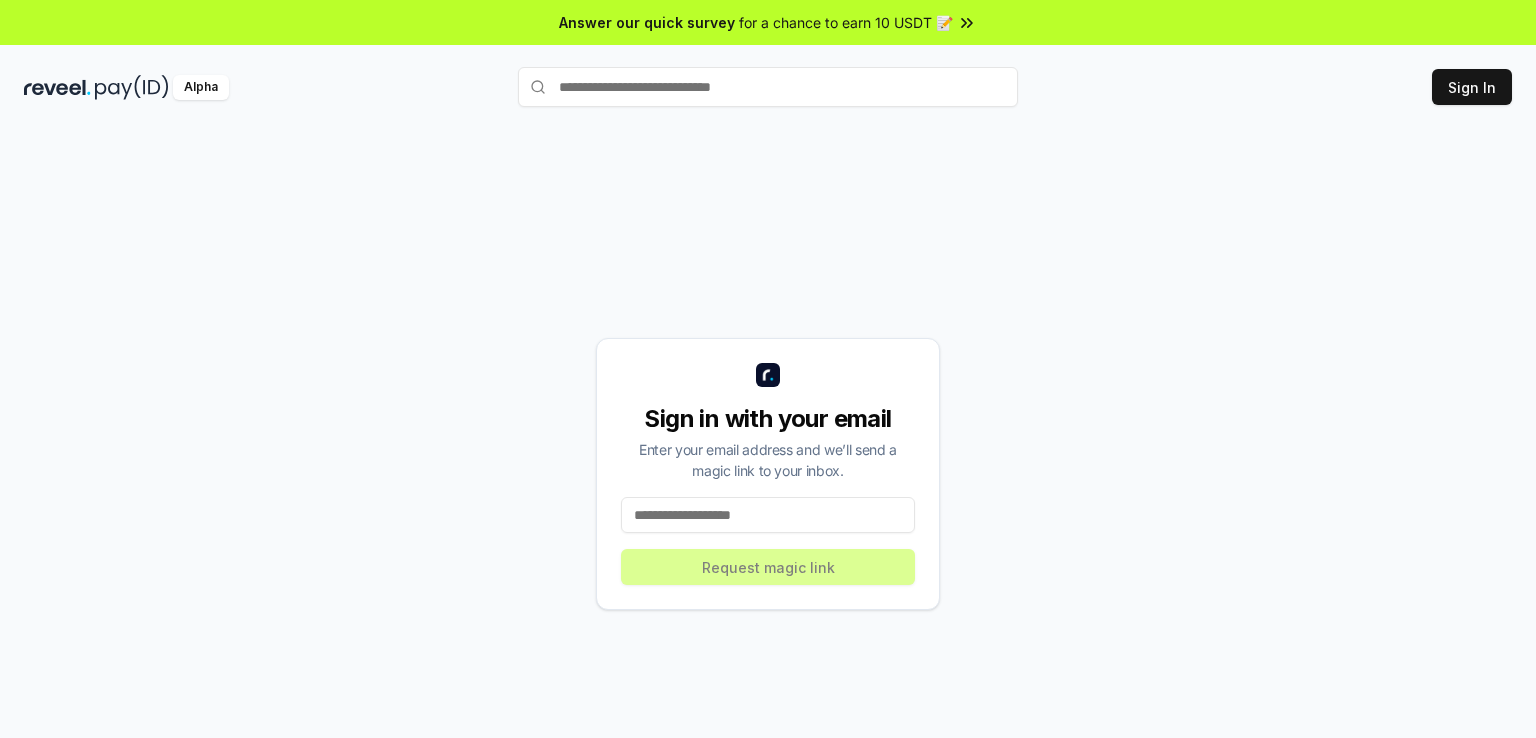 scroll, scrollTop: 0, scrollLeft: 0, axis: both 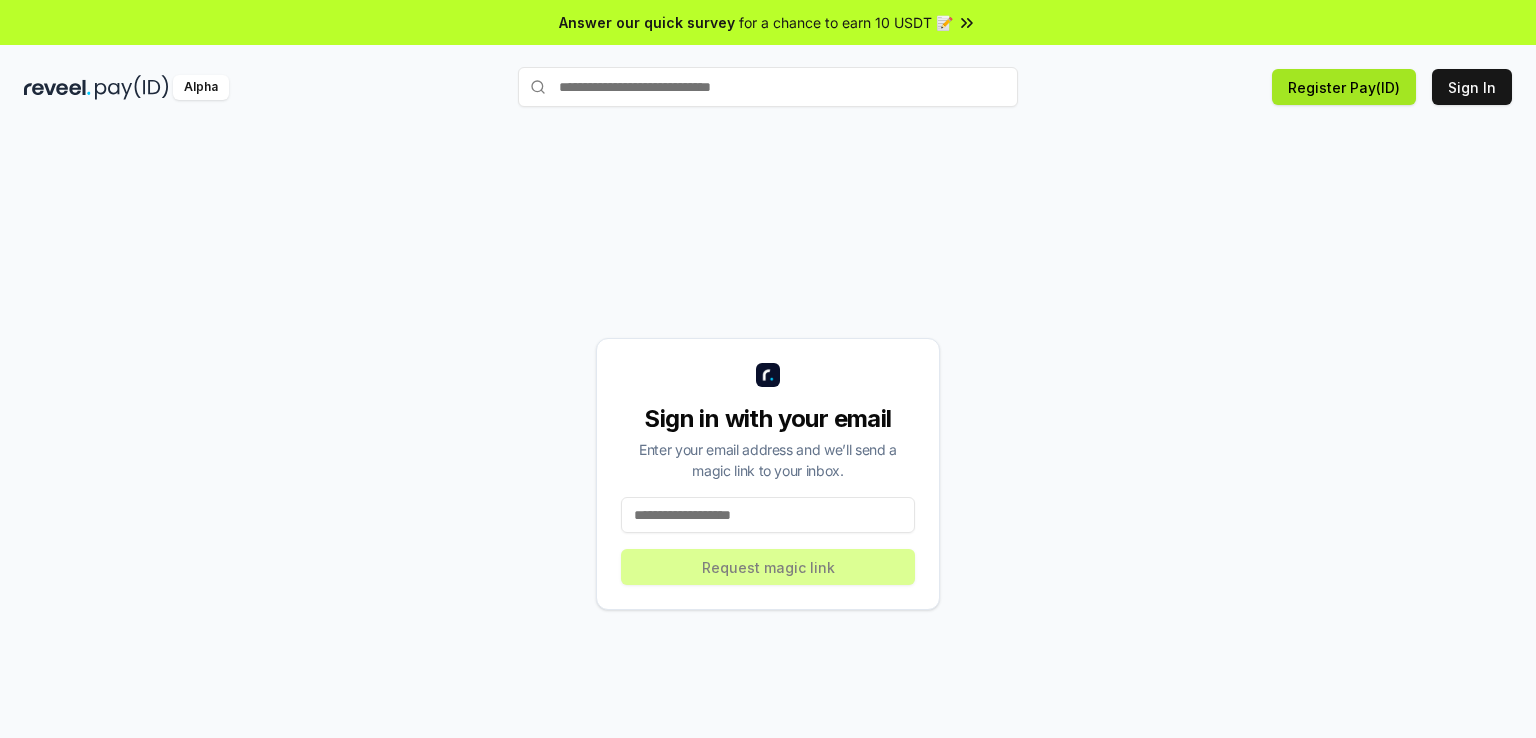 click on "Register Pay(ID)" at bounding box center (1344, 87) 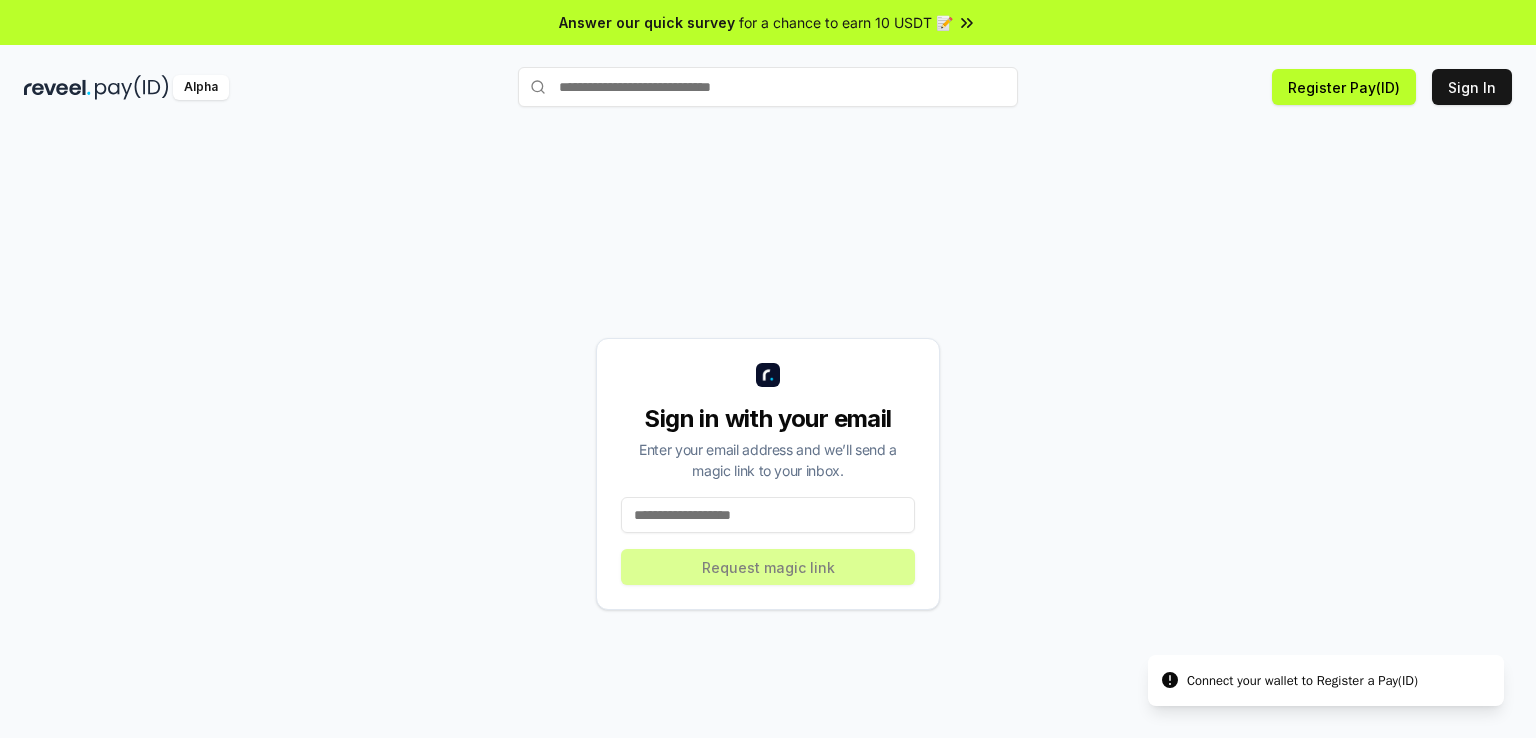 click on "Connect your wallet to Register a Pay(ID)" at bounding box center (1302, 681) 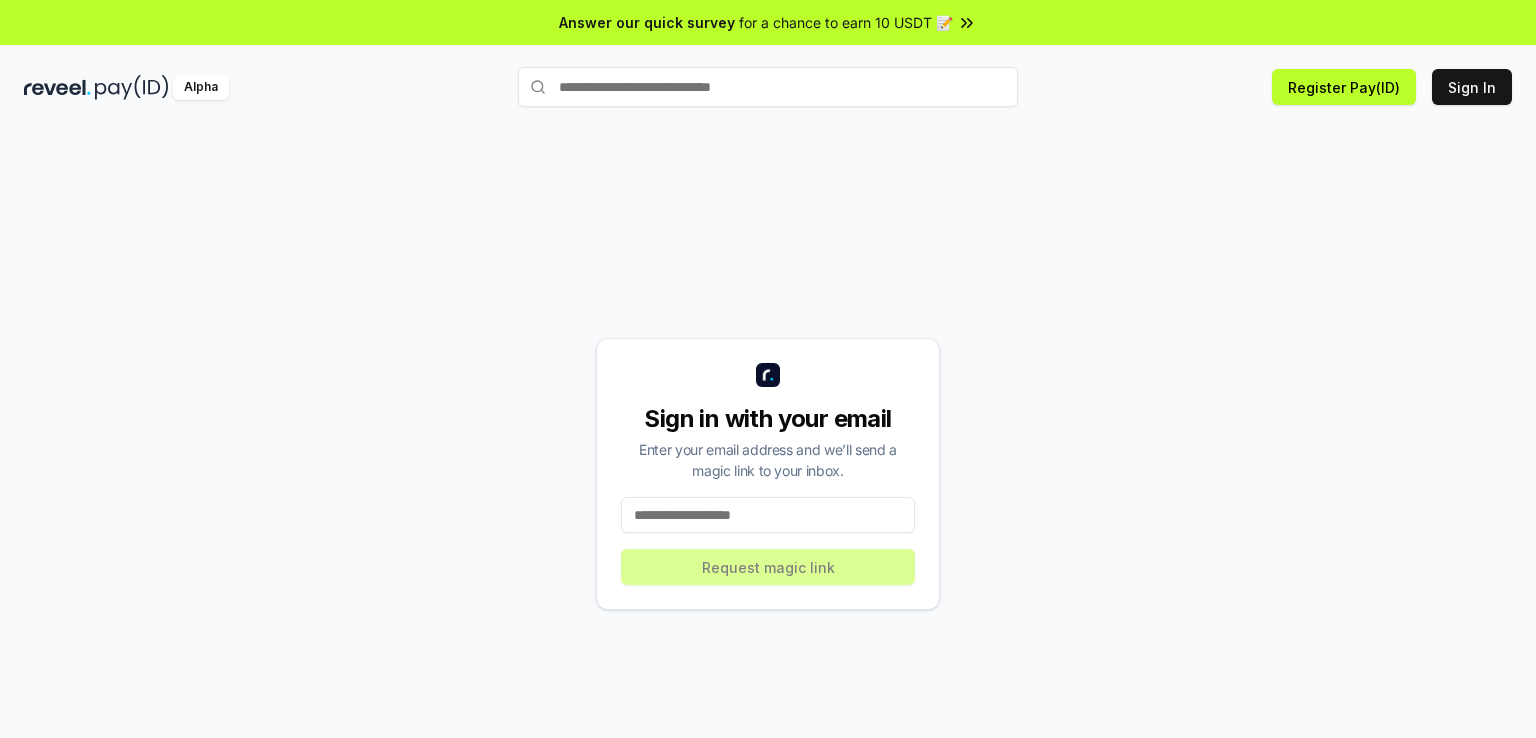 click at bounding box center [57, 87] 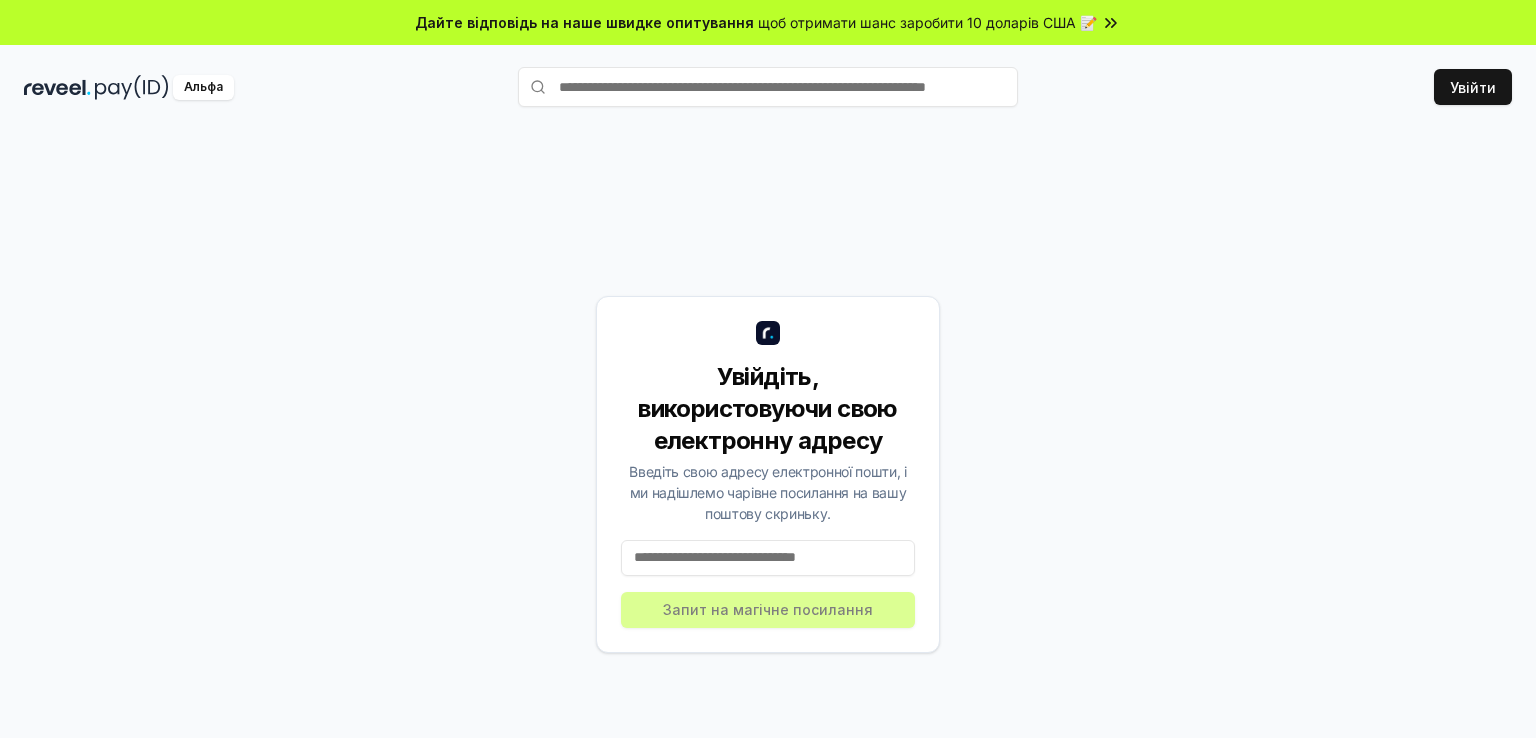 scroll, scrollTop: 0, scrollLeft: 0, axis: both 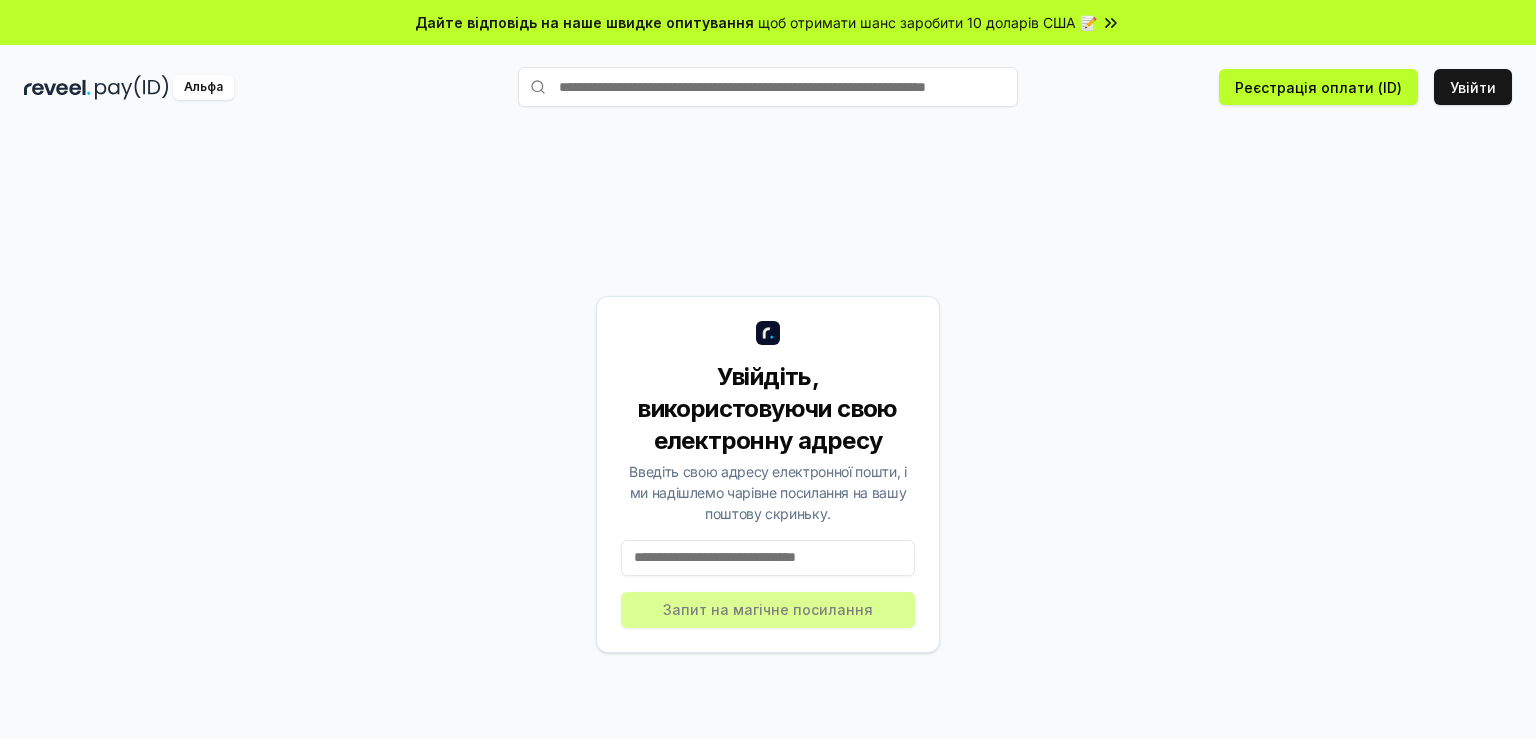 click on "щоб отримати шанс заробити 10 доларів США 📝" at bounding box center (927, 22) 